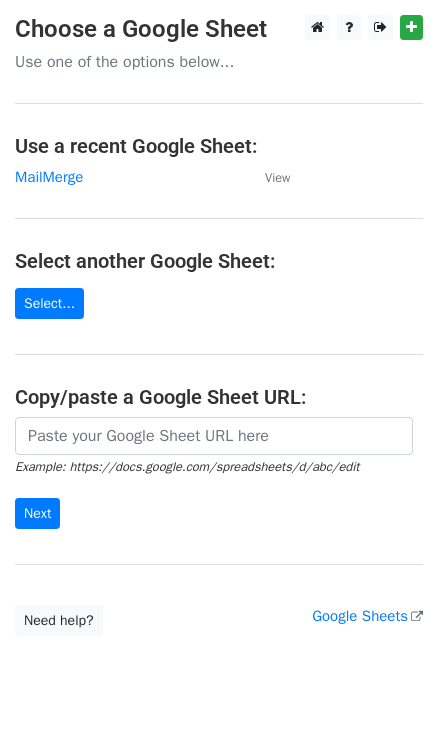 scroll, scrollTop: 0, scrollLeft: 0, axis: both 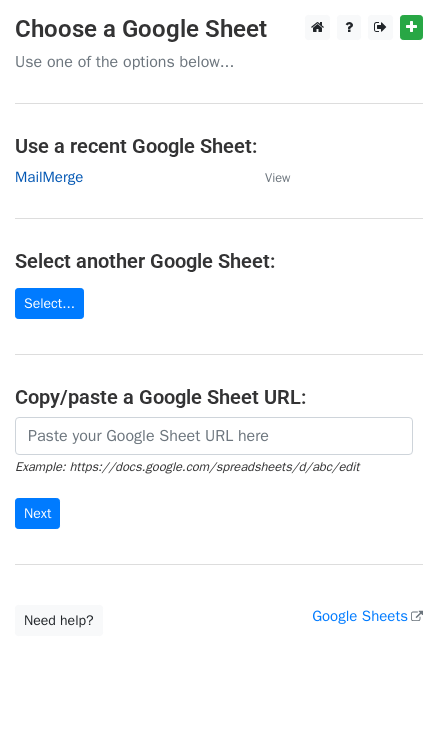 click on "MailMerge" at bounding box center [49, 177] 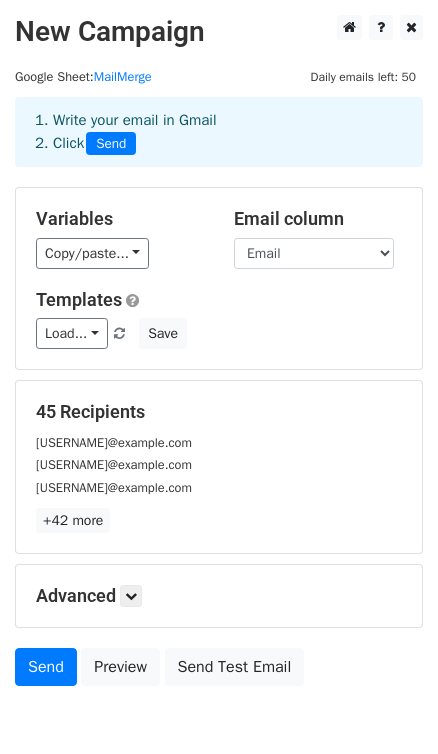 scroll, scrollTop: 0, scrollLeft: 0, axis: both 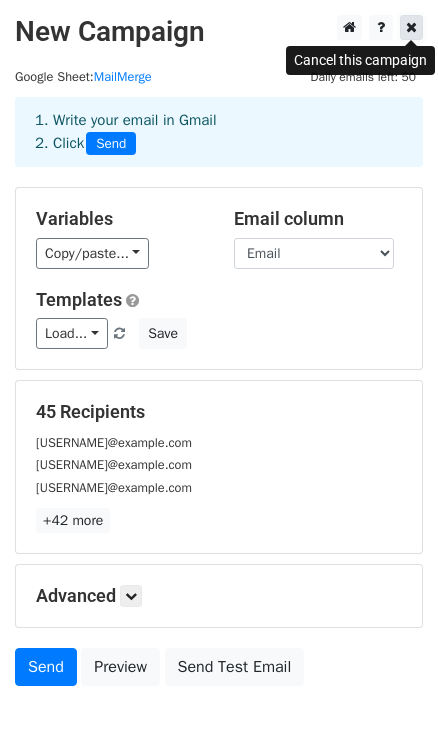 click at bounding box center [411, 27] 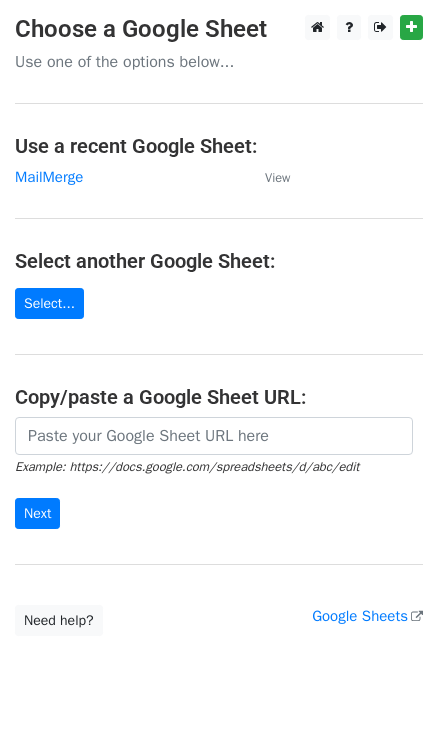 scroll, scrollTop: 0, scrollLeft: 0, axis: both 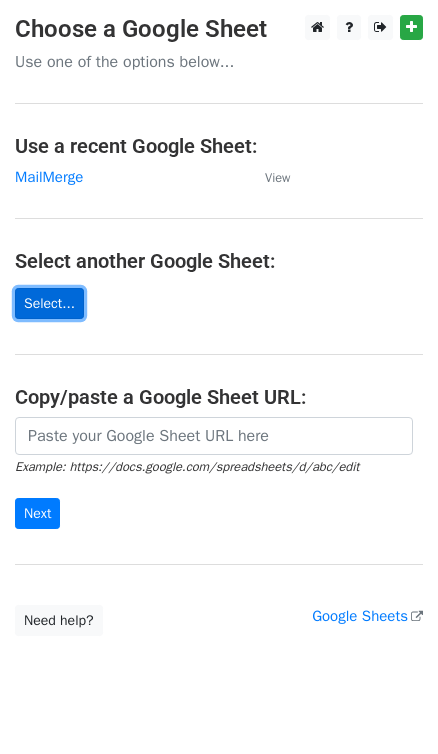 click on "Select..." at bounding box center [49, 303] 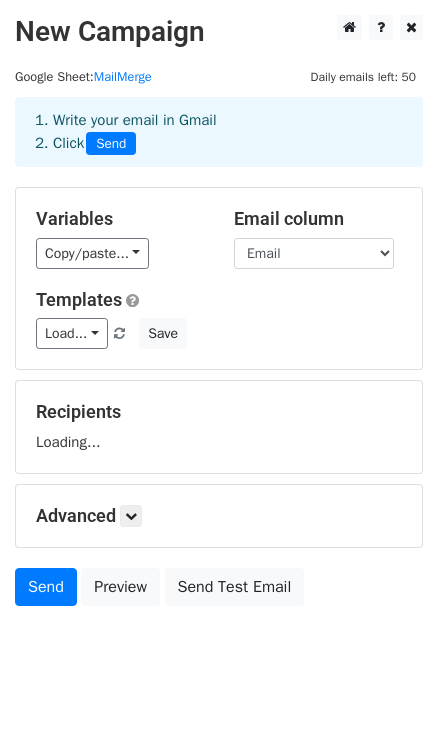 scroll, scrollTop: 0, scrollLeft: 0, axis: both 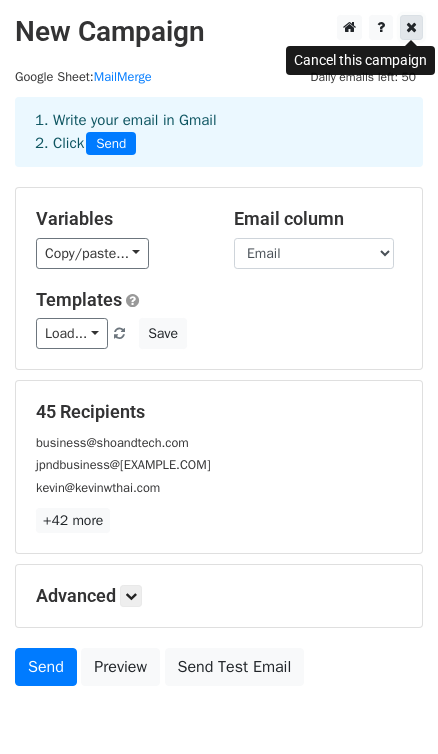 click at bounding box center [411, 27] 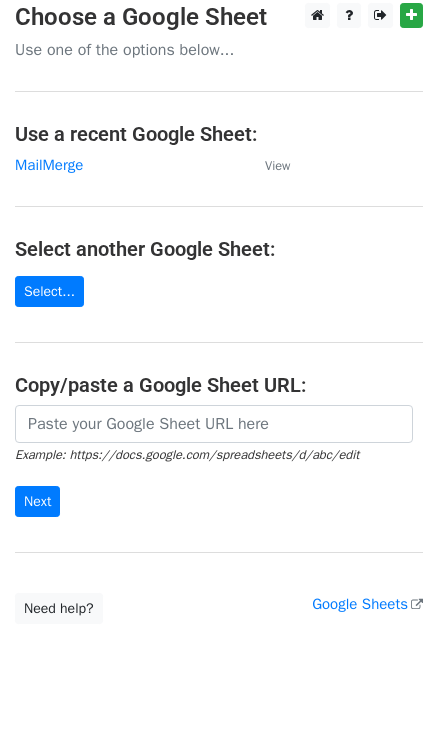 scroll, scrollTop: 0, scrollLeft: 0, axis: both 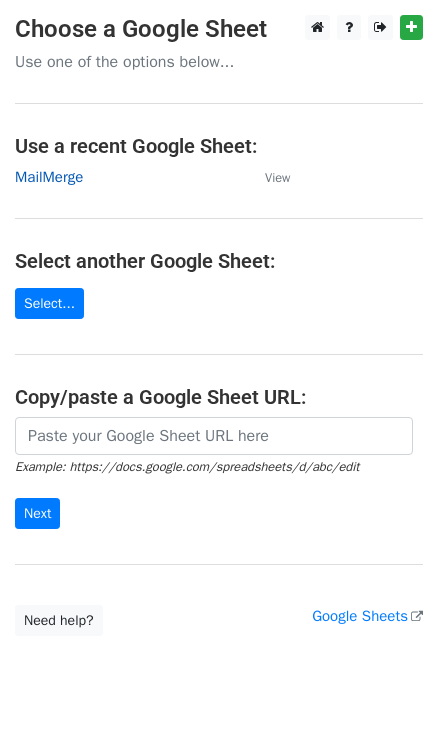 click on "MailMerge" at bounding box center [49, 177] 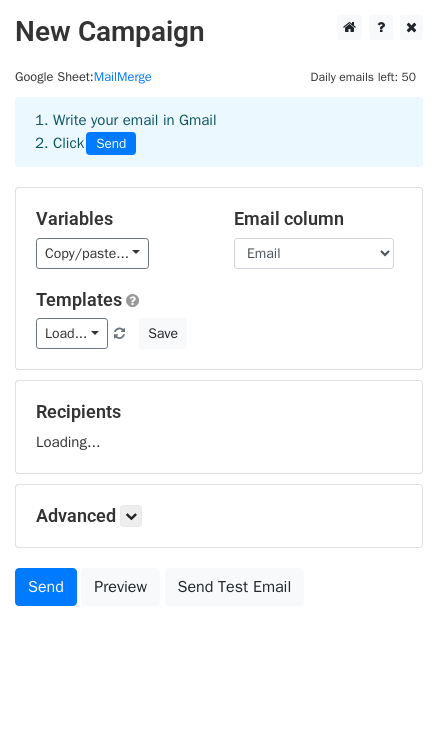 scroll, scrollTop: 0, scrollLeft: 0, axis: both 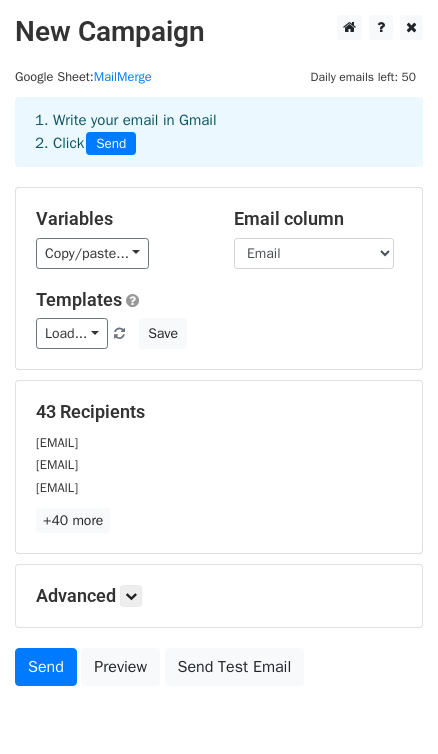 click on "revisionebusinessyt@gmail.com" at bounding box center [57, 443] 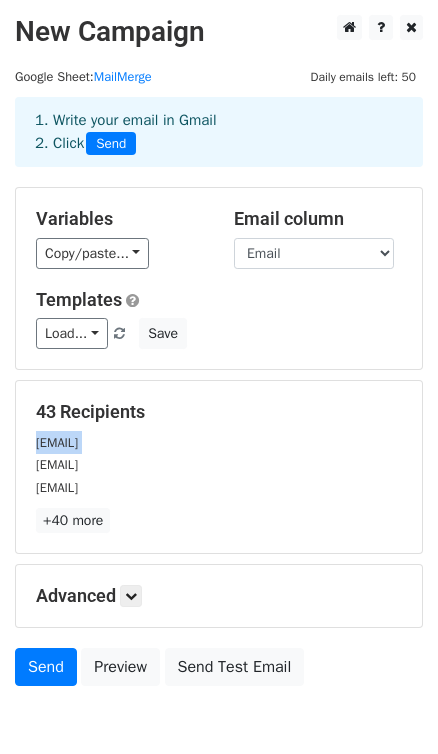 click on "revisionebusinessyt@gmail.com" at bounding box center (57, 443) 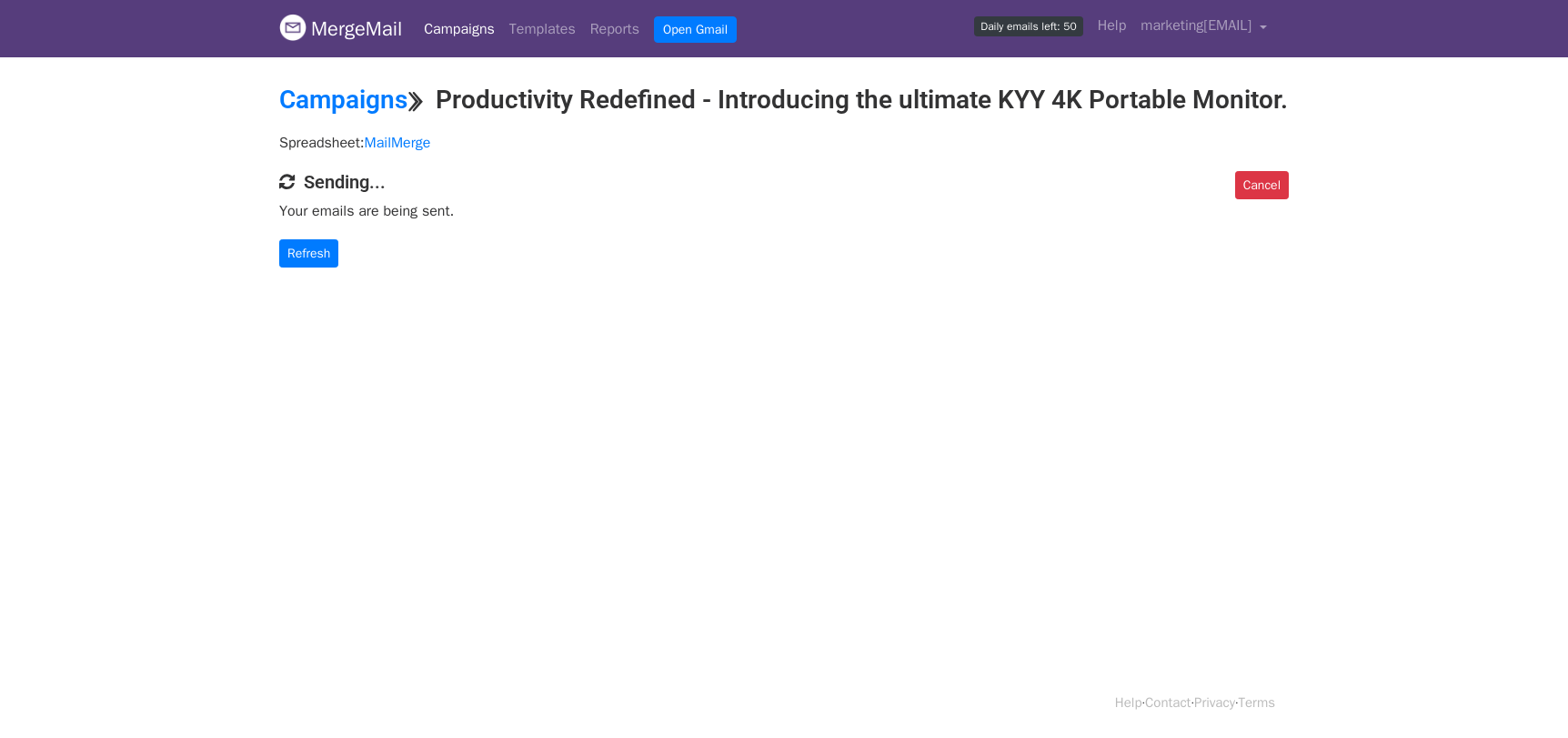 scroll, scrollTop: 0, scrollLeft: 0, axis: both 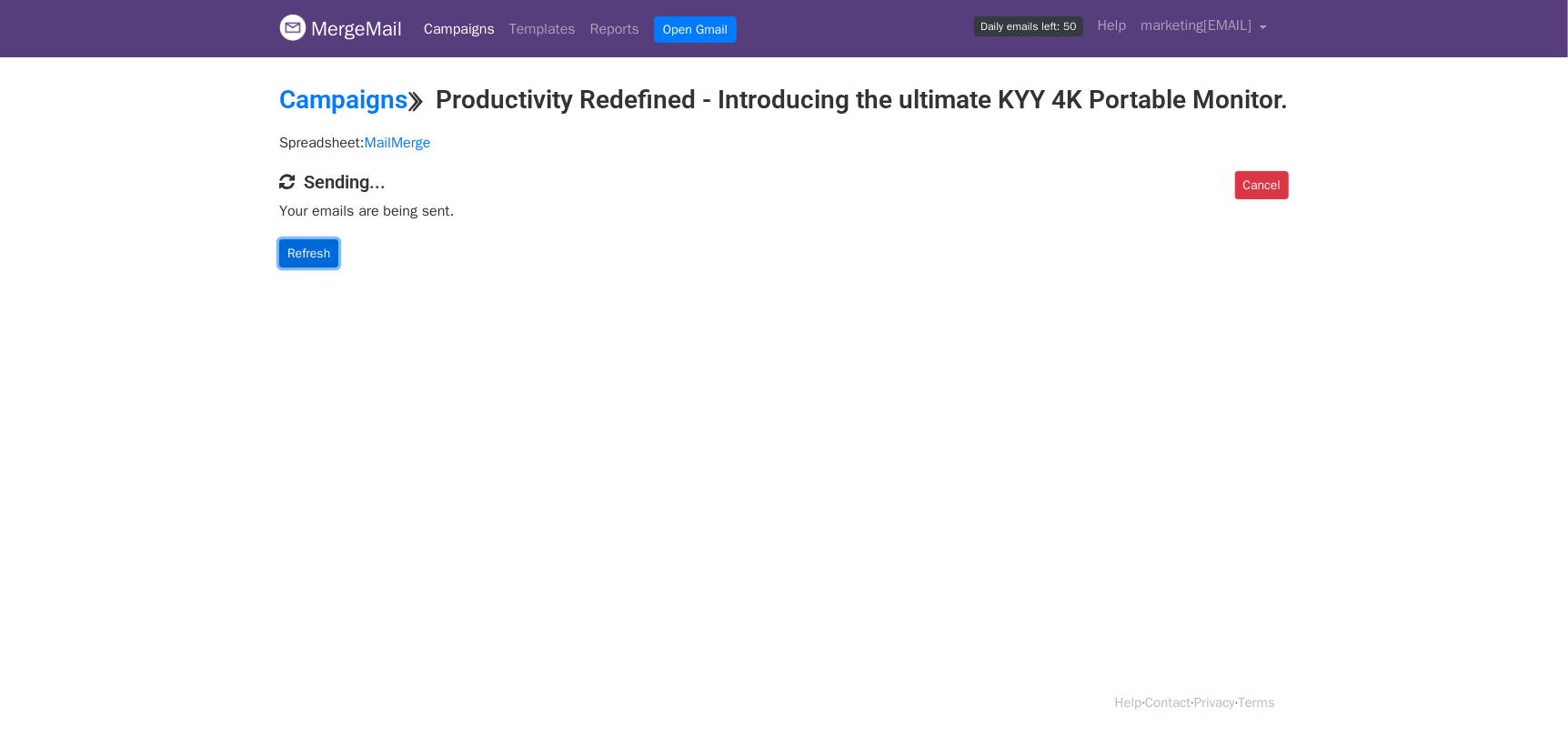 click on "Refresh" at bounding box center [308, 253] 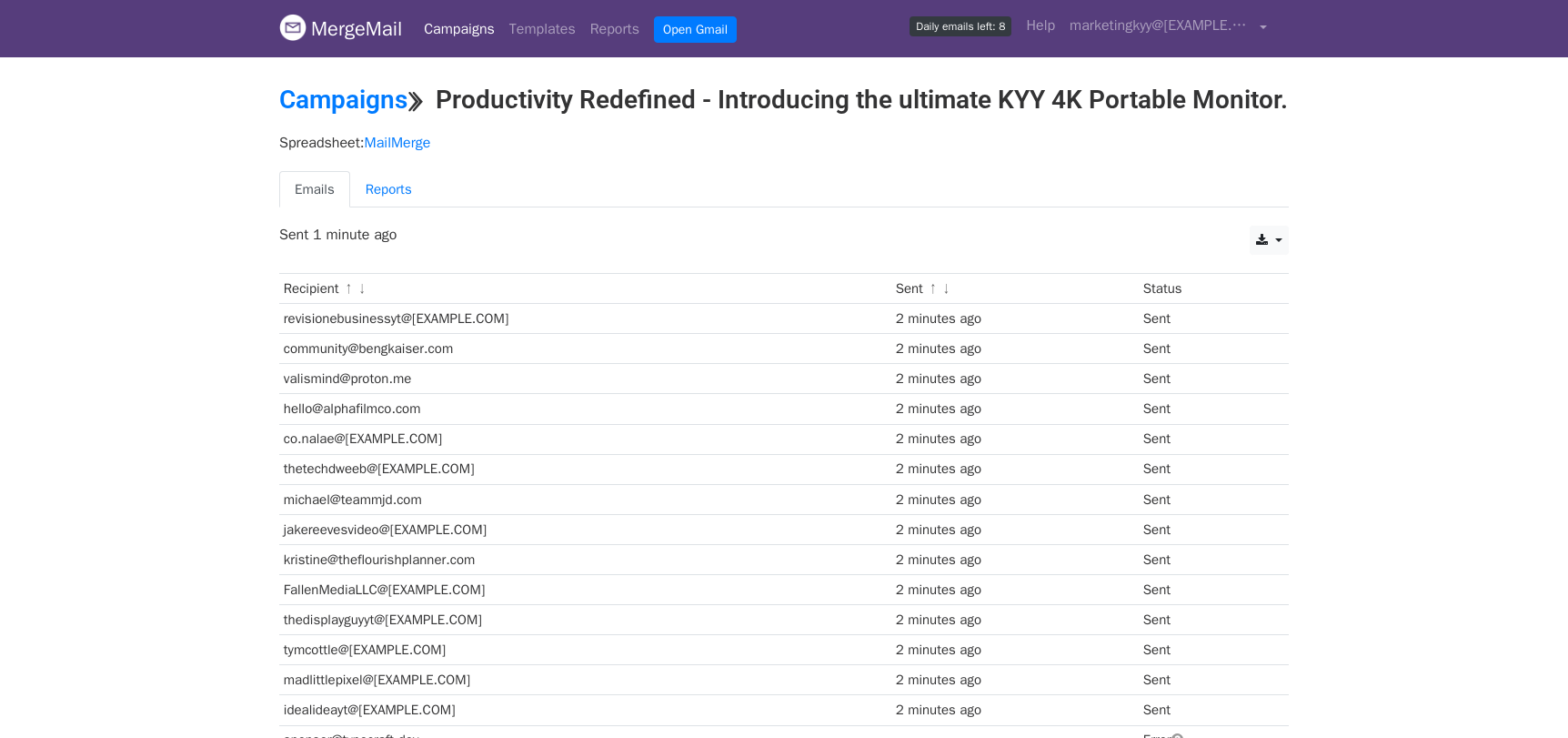 scroll, scrollTop: 0, scrollLeft: 0, axis: both 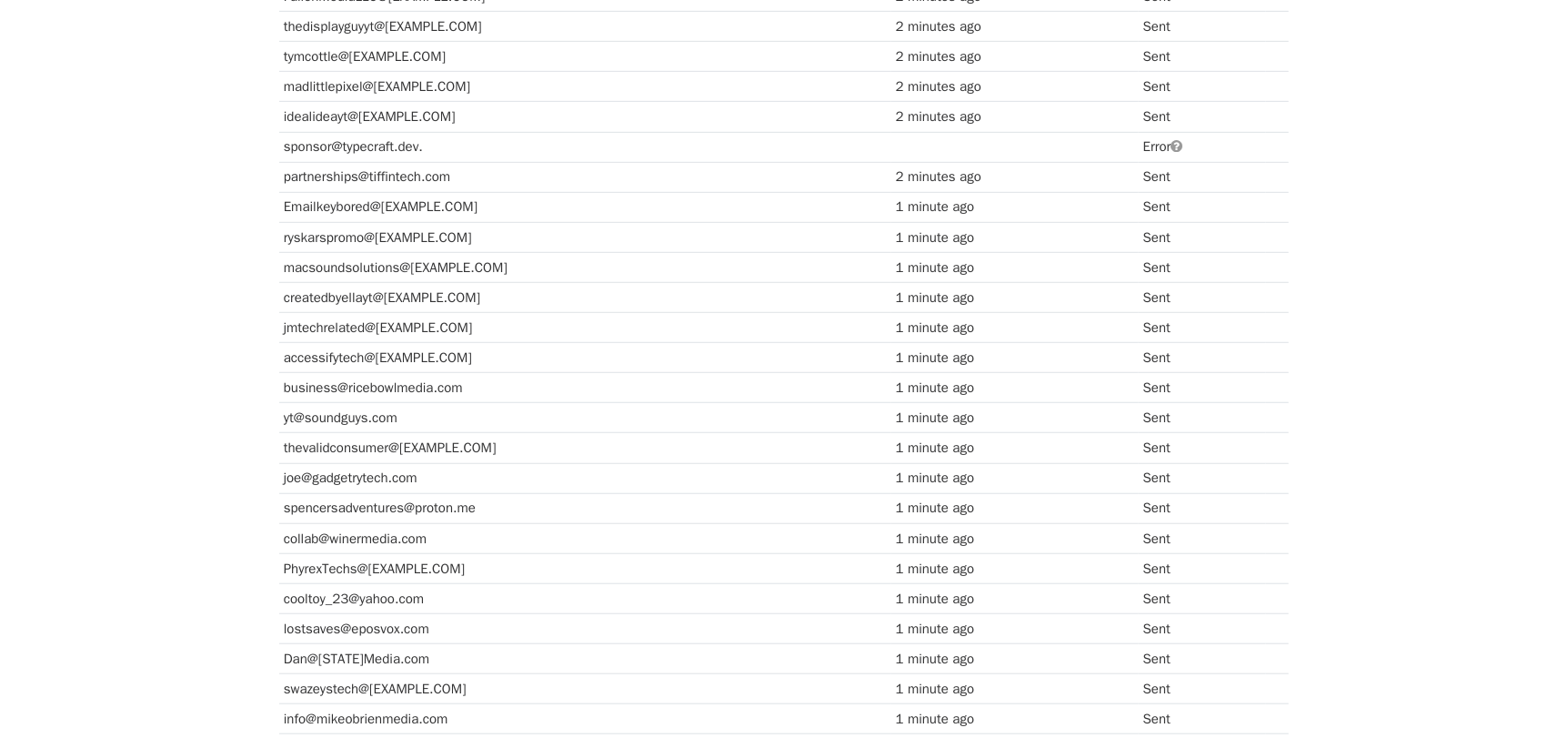 drag, startPoint x: 465, startPoint y: 177, endPoint x: 239, endPoint y: 172, distance: 226.0553 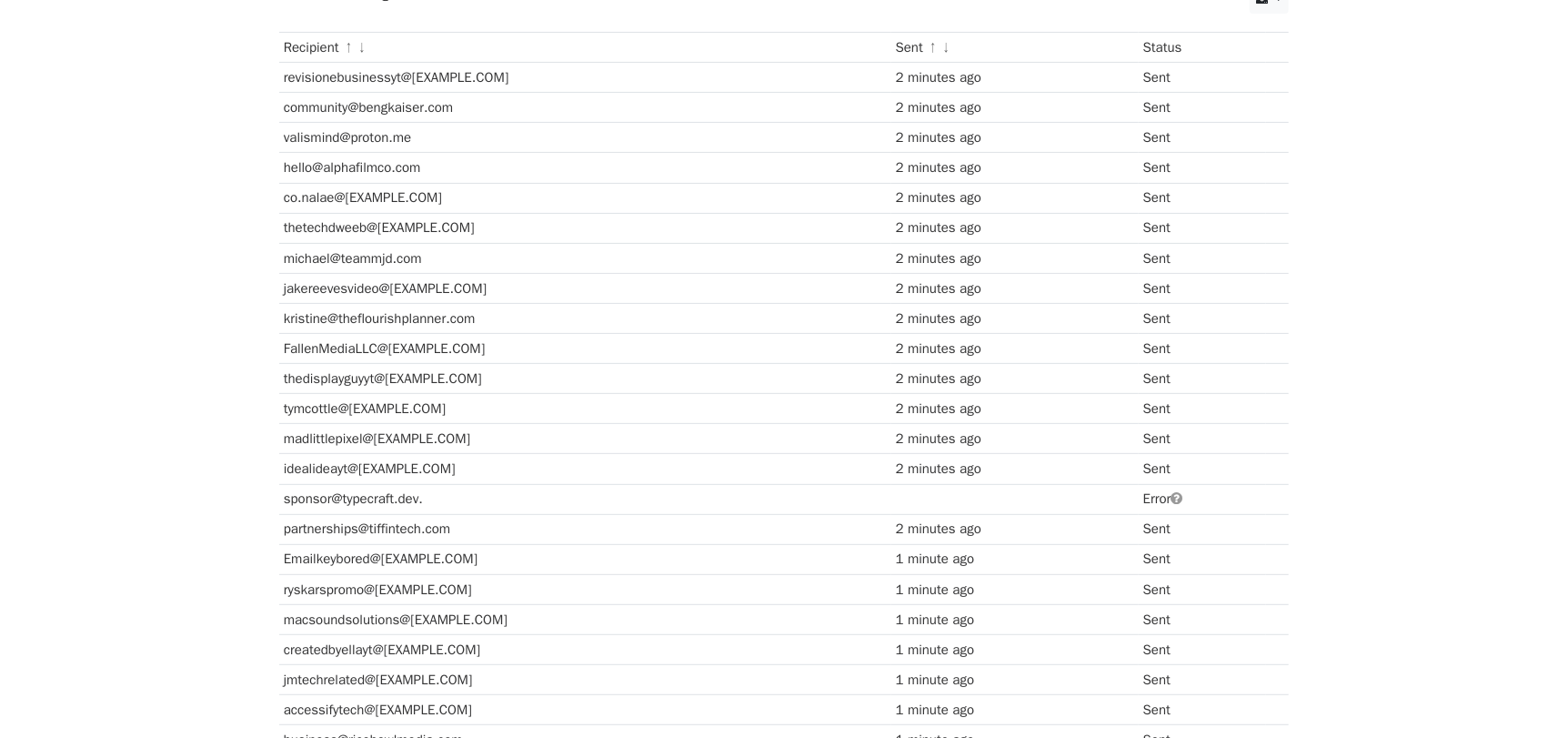 scroll, scrollTop: 272, scrollLeft: 0, axis: vertical 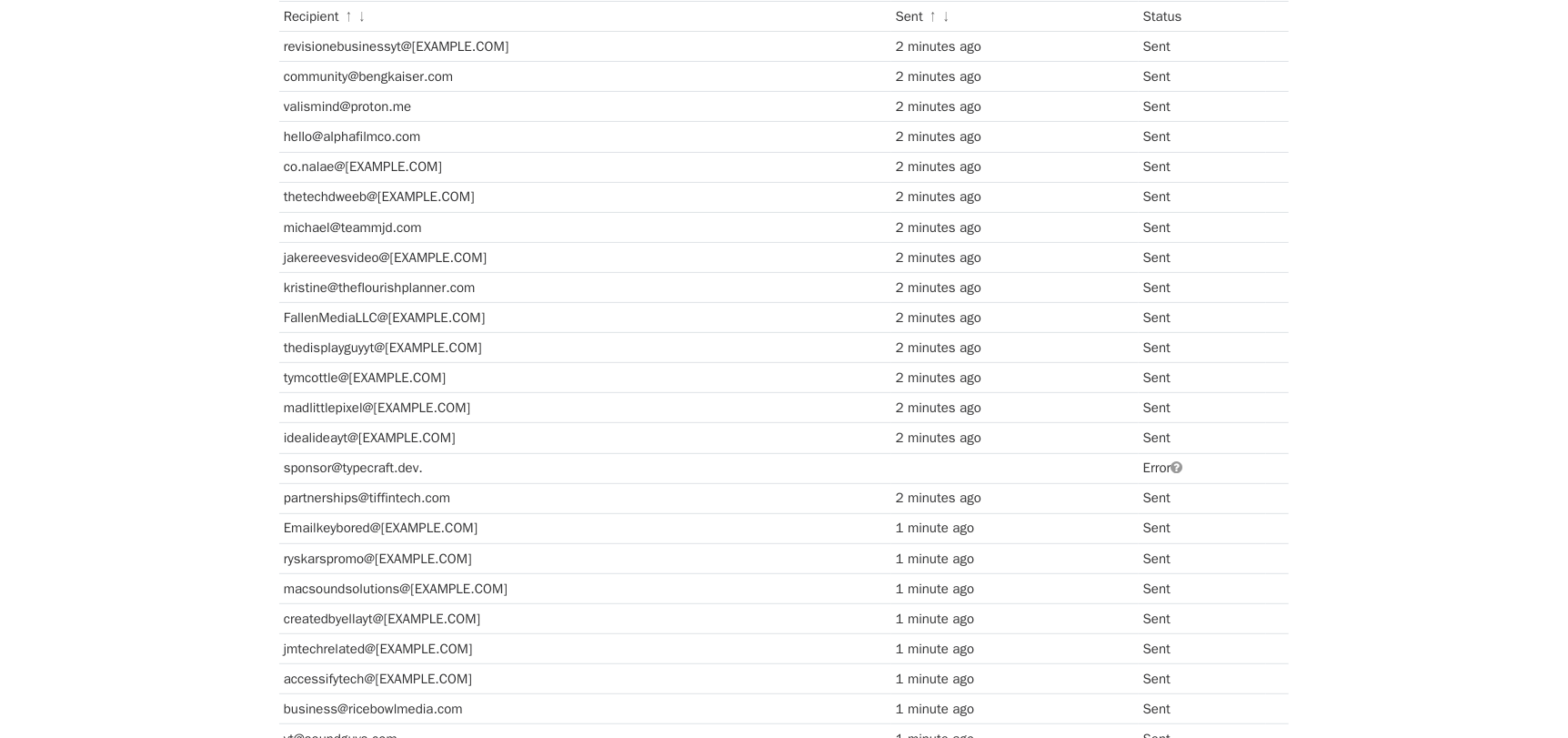 drag, startPoint x: 453, startPoint y: 489, endPoint x: 279, endPoint y: 501, distance: 174.4133 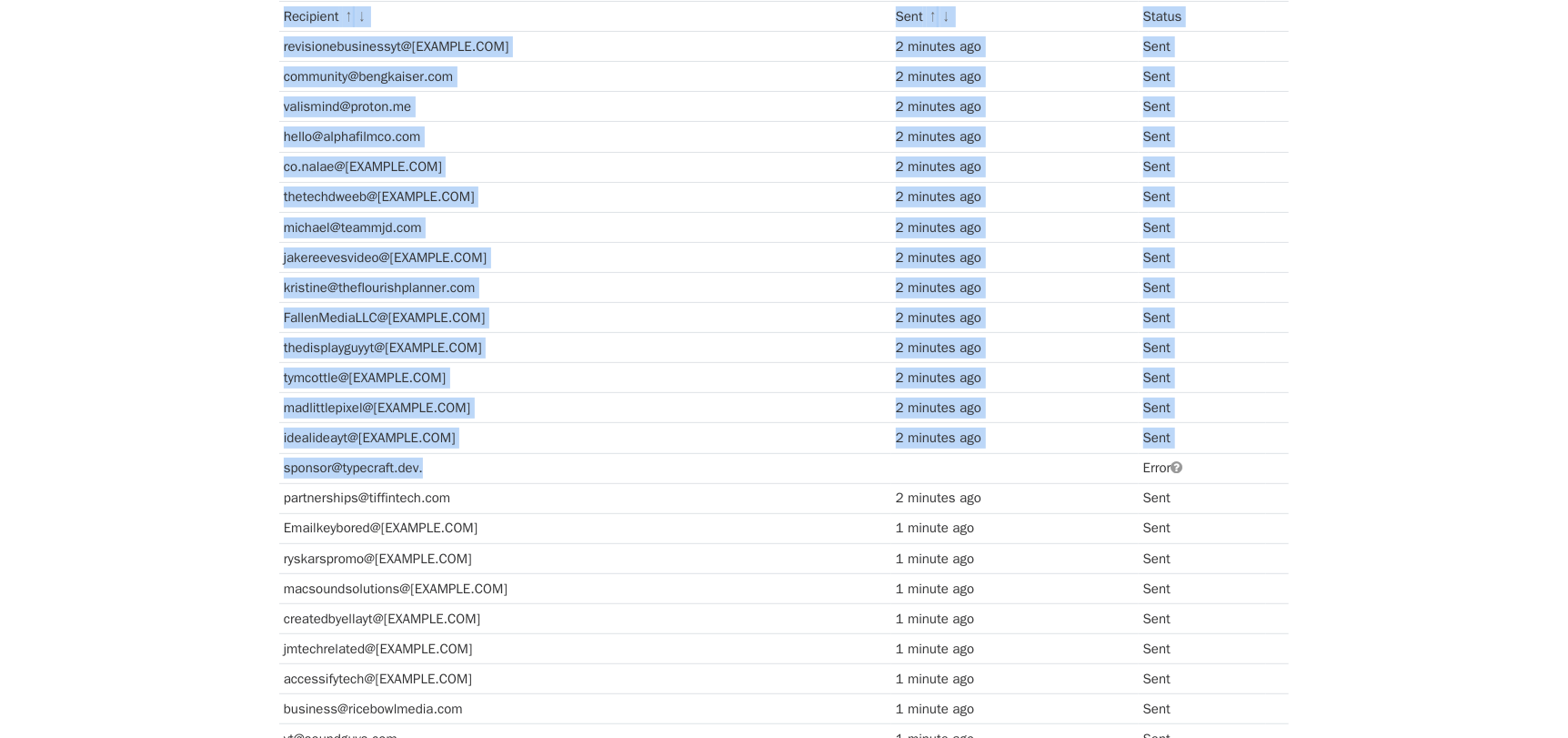 drag, startPoint x: 433, startPoint y: 490, endPoint x: 269, endPoint y: 492, distance: 164.01219 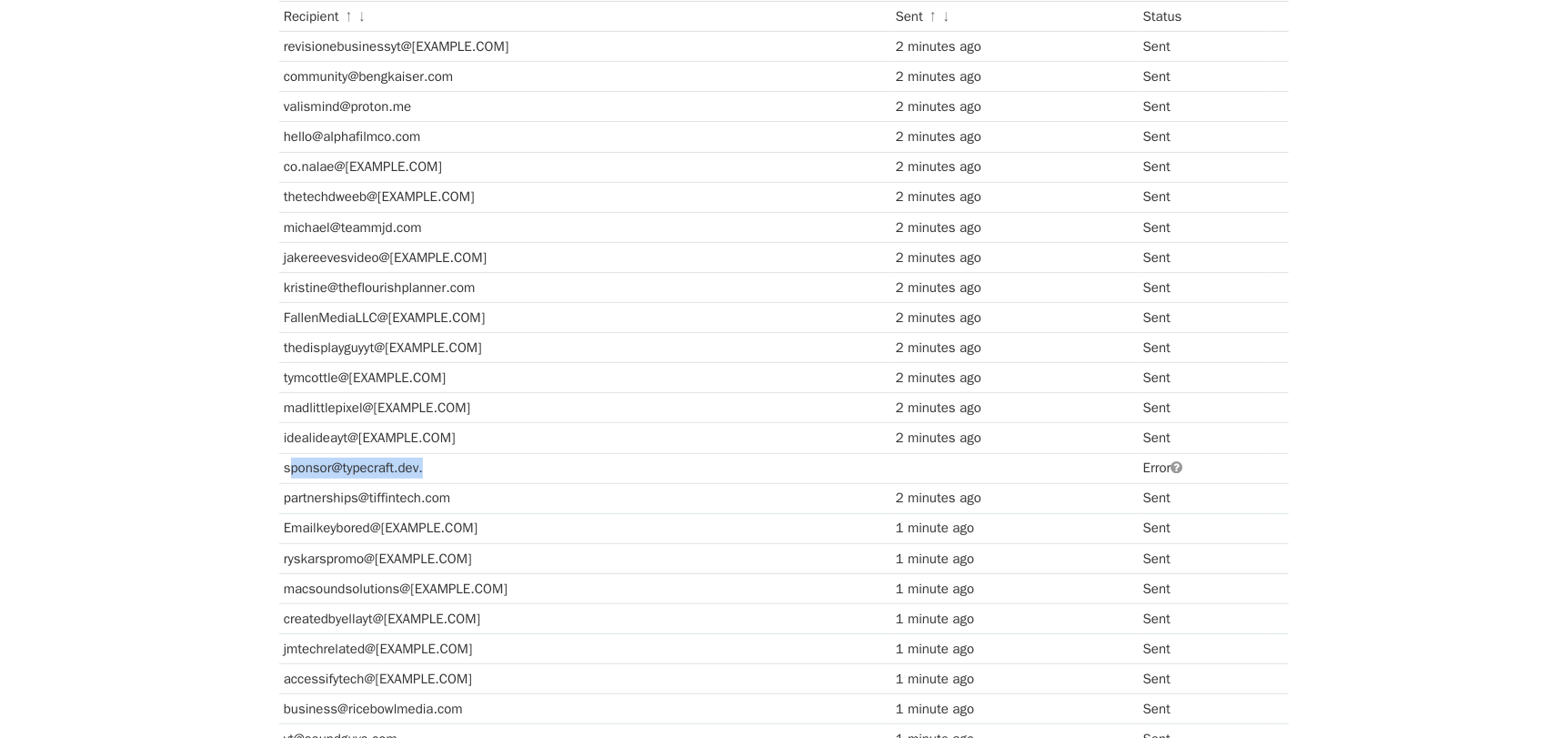 drag, startPoint x: 285, startPoint y: 493, endPoint x: 433, endPoint y: 500, distance: 148.1654 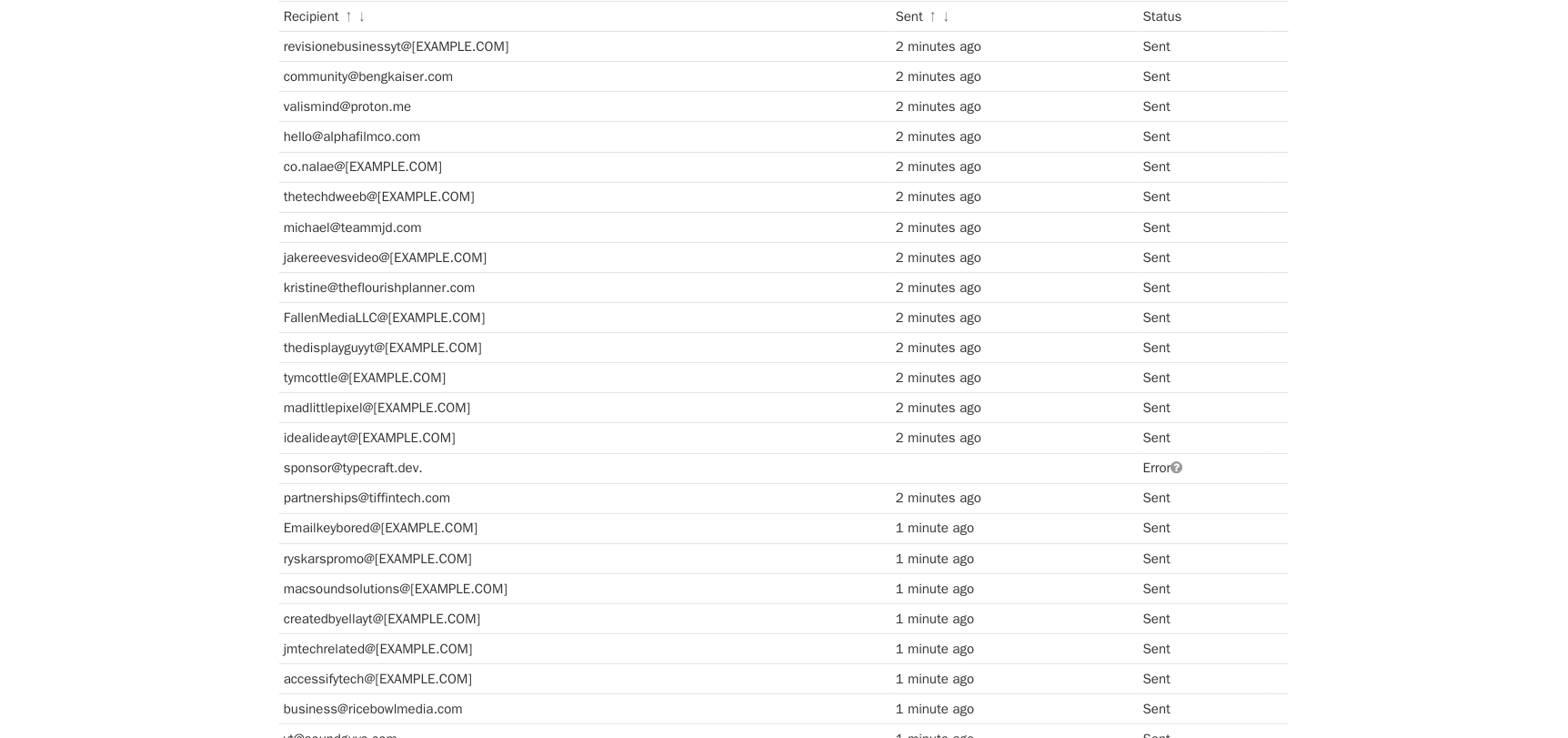 click on "MergeMail
Campaigns
Templates
Reports
Open Gmail
Daily emails left: 8
Help
marketingkyy@[EXAMPLE.COM]
Account
Unsubscribes
Integrations
Notification Settings
Sign out
New Features
You're all caught up!
Scheduled Campaigns
Schedule your emails to be sent later.
Read more
Account Reports
View reports across all of your campaigns to find highly-engaged recipients and to see which templates and campaigns have the most clicks and opens.
Read more
View my reports
Template Editor
Create beautiful emails using our powerful template editor.
Read more
View my templates
Campaigns
⟫
Productivity Redefined - Introducing the ultimate KYY 4K Portable Monitor.
Spreadsheet:
MailMerge
Emails
Reports
CSV
Excel
Sent
1 minute ago" at bounding box center (784, 571) 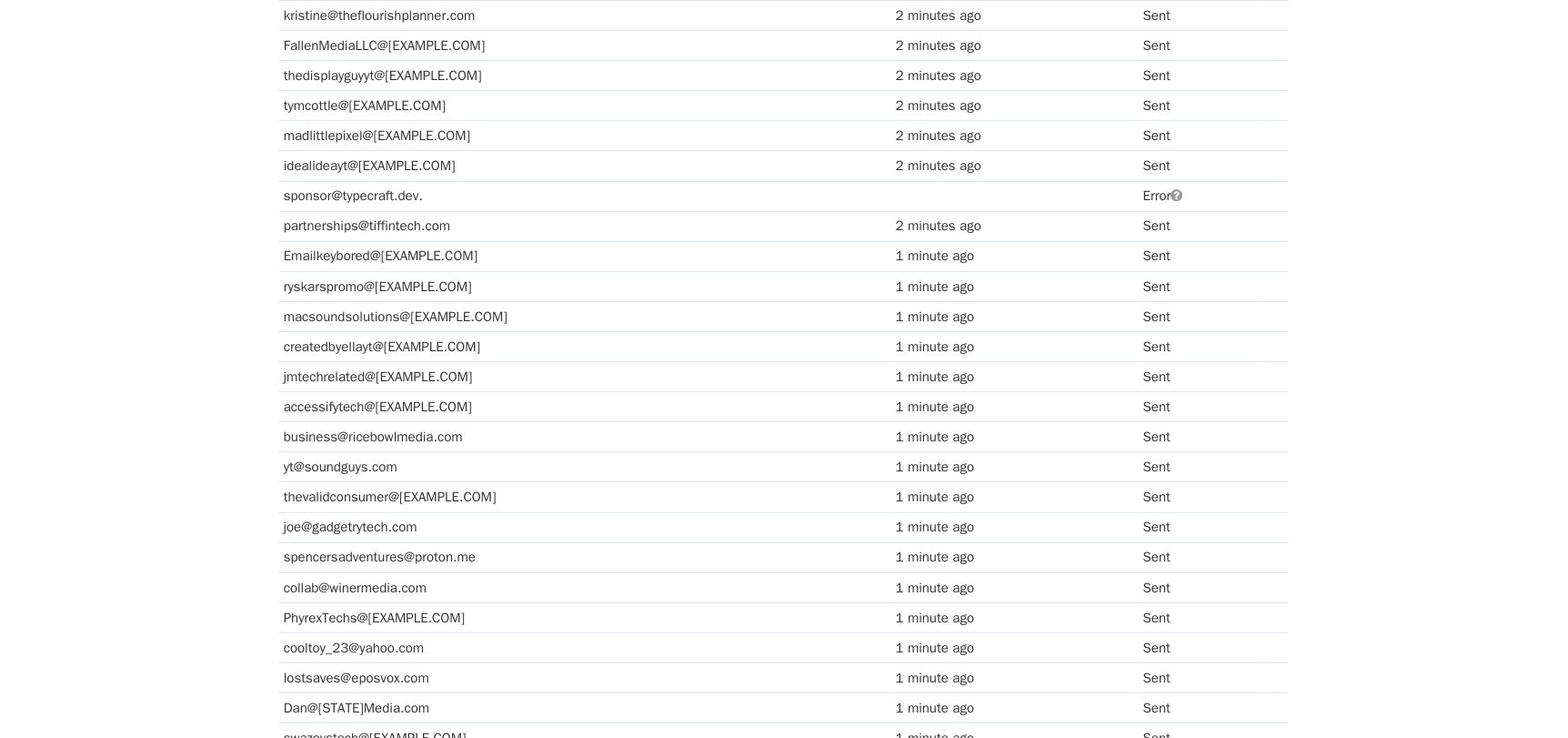 scroll, scrollTop: 546, scrollLeft: 0, axis: vertical 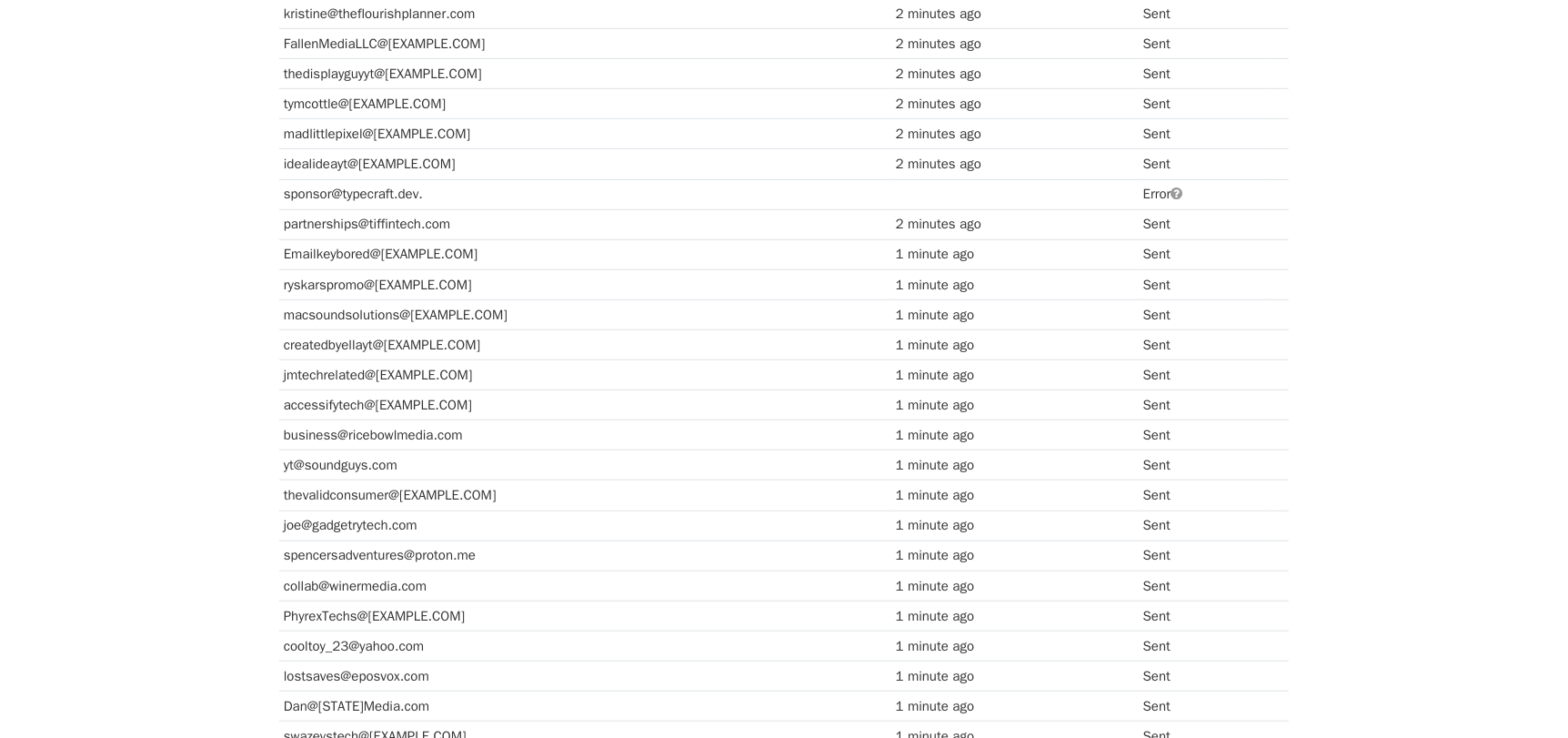 click on "MergeMail
Campaigns
Templates
Reports
Open Gmail
Daily emails left: 8
Help
marketingkyy@[EXAMPLE.COM]
Account
Unsubscribes
Integrations
Notification Settings
Sign out
New Features
You're all caught up!
Scheduled Campaigns
Schedule your emails to be sent later.
Read more
Account Reports
View reports across all of your campaigns to find highly-engaged recipients and to see which templates and campaigns have the most clicks and opens.
Read more
View my reports
Template Editor
Create beautiful emails using our powerful template editor.
Read more
View my templates
Campaigns
⟫
Productivity Redefined - Introducing the ultimate KYY 4K Portable Monitor.
Spreadsheet:
MailMerge
Emails
Reports
CSV
Excel
Sent
1 minute ago" at bounding box center (784, 297) 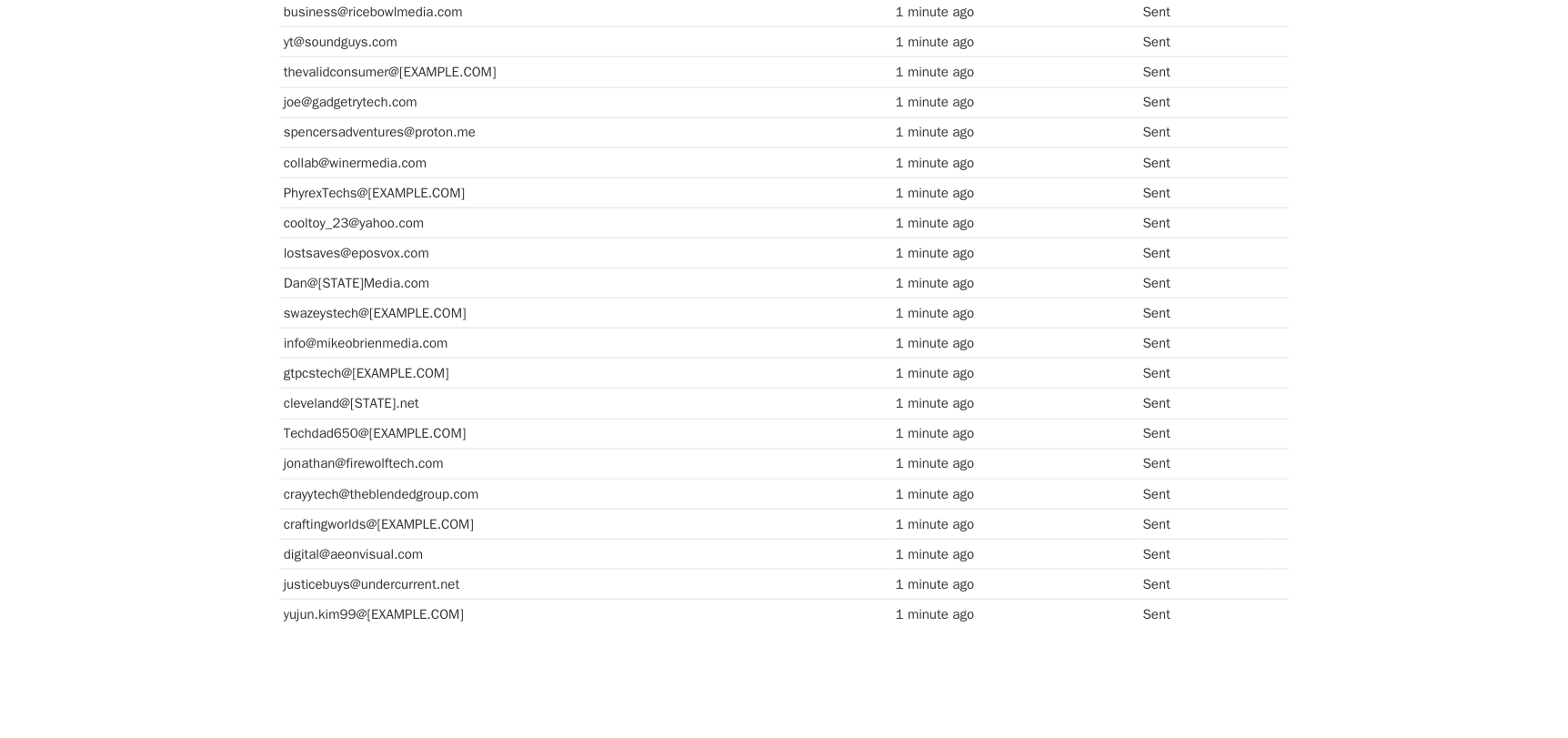 scroll, scrollTop: 1048, scrollLeft: 0, axis: vertical 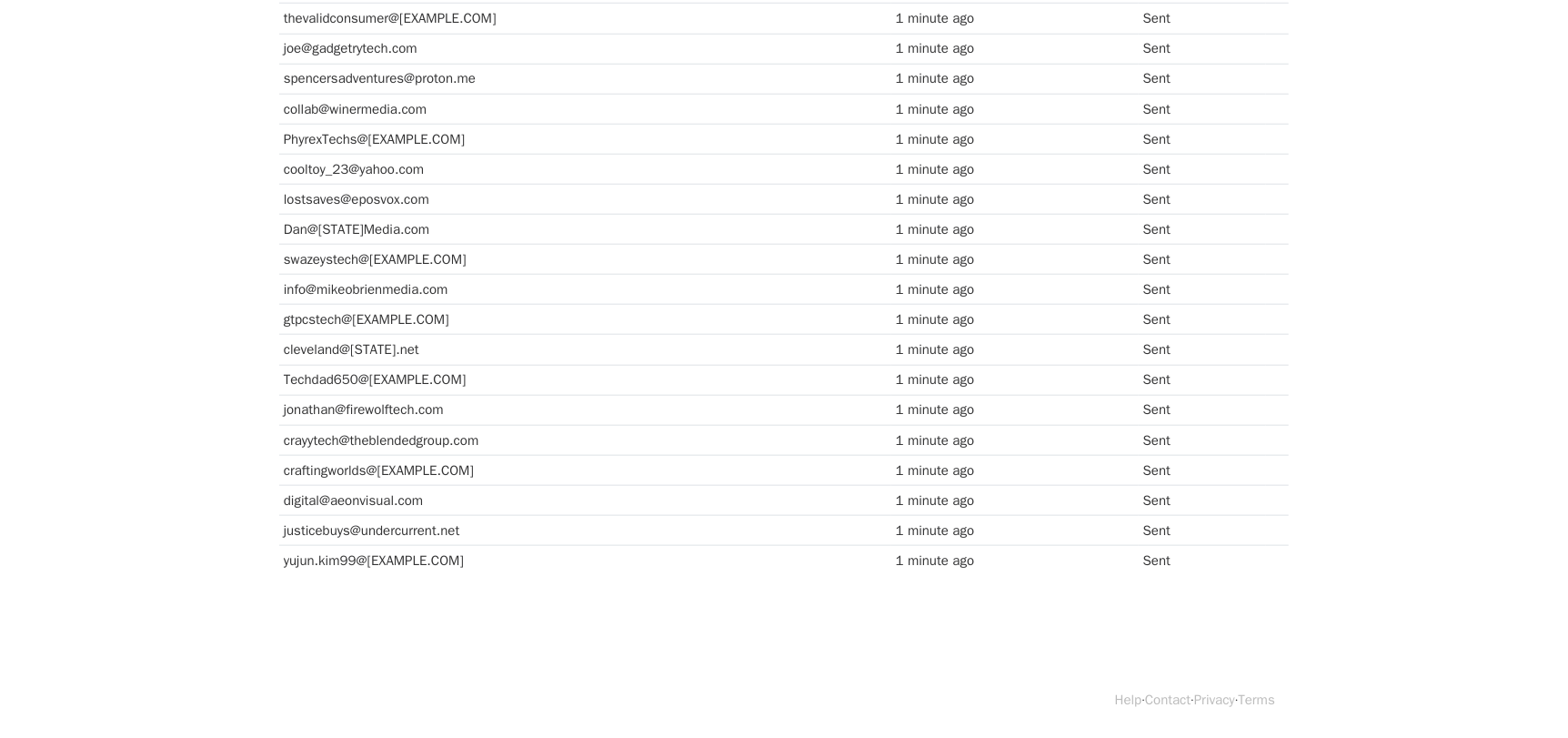 click on "MergeMail
Campaigns
Templates
Reports
Open Gmail
Daily emails left: 8
Help
marketingkyy@[EXAMPLE.COM]
Account
Unsubscribes
Integrations
Notification Settings
Sign out
New Features
You're all caught up!
Scheduled Campaigns
Schedule your emails to be sent later.
Read more
Account Reports
View reports across all of your campaigns to find highly-engaged recipients and to see which templates and campaigns have the most clicks and opens.
Read more
View my reports
Template Editor
Create beautiful emails using our powerful template editor.
Read more
View my templates
Campaigns
⟫
Productivity Redefined - Introducing the ultimate KYY 4K Portable Monitor.
Spreadsheet:
MailMerge
Emails
Reports
CSV
Excel
Sent
1 minute ago" at bounding box center (784, -180) 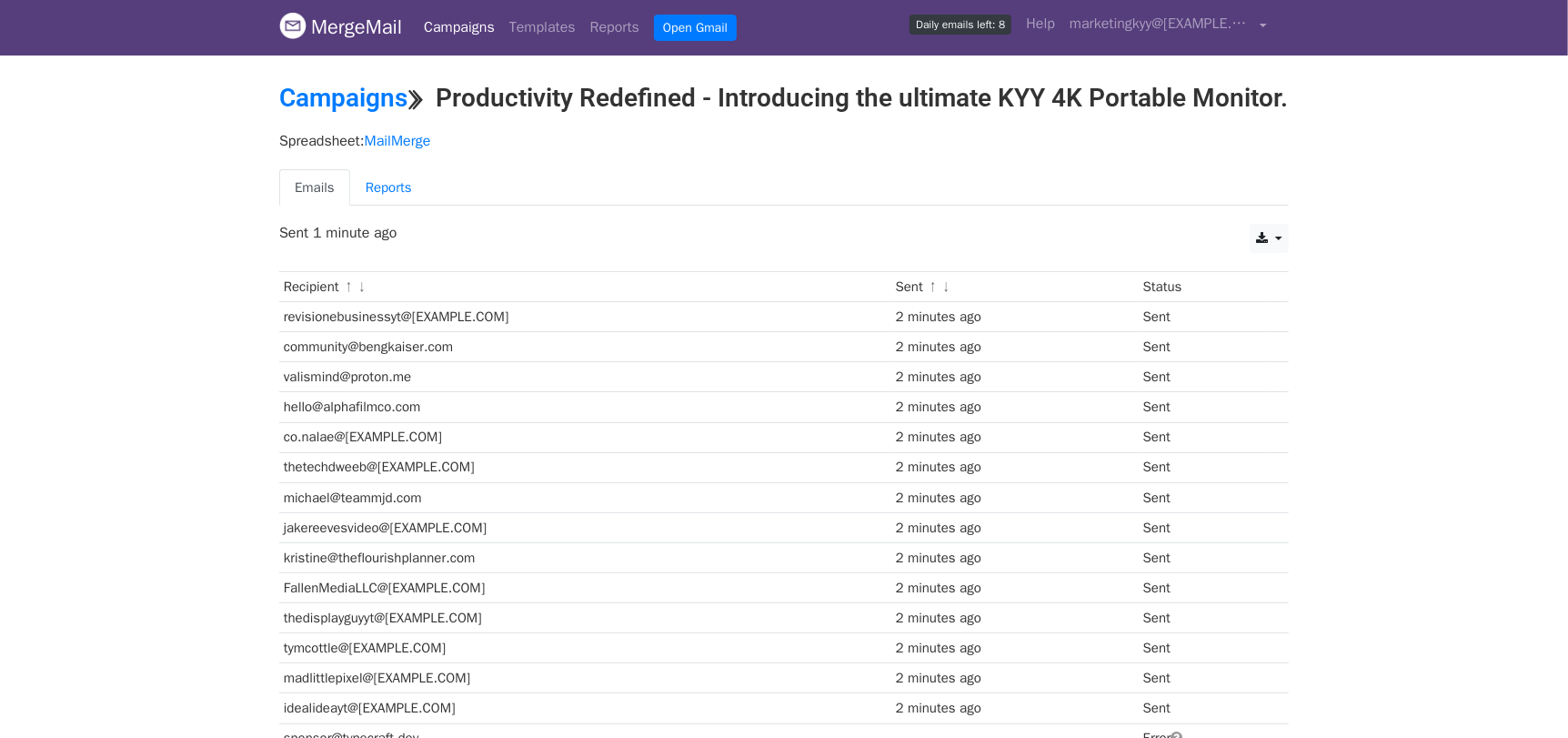 scroll, scrollTop: 0, scrollLeft: 0, axis: both 